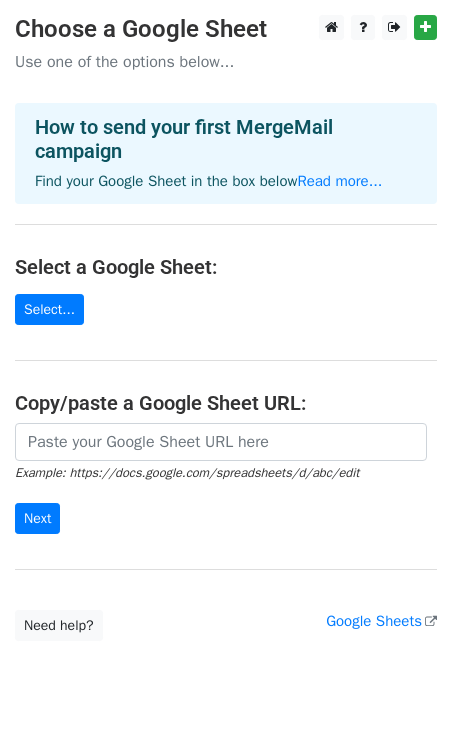 scroll, scrollTop: 0, scrollLeft: 0, axis: both 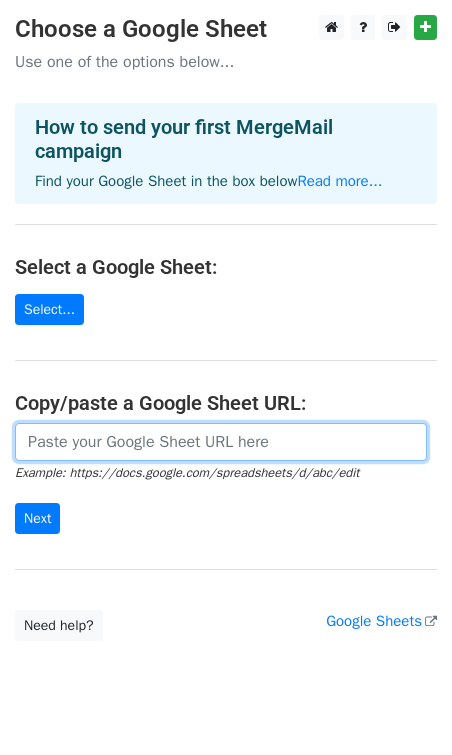 click at bounding box center [221, 442] 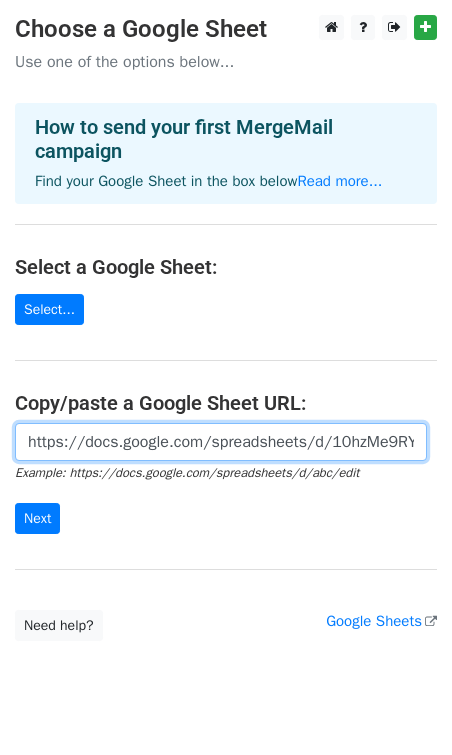 scroll, scrollTop: 0, scrollLeft: 538, axis: horizontal 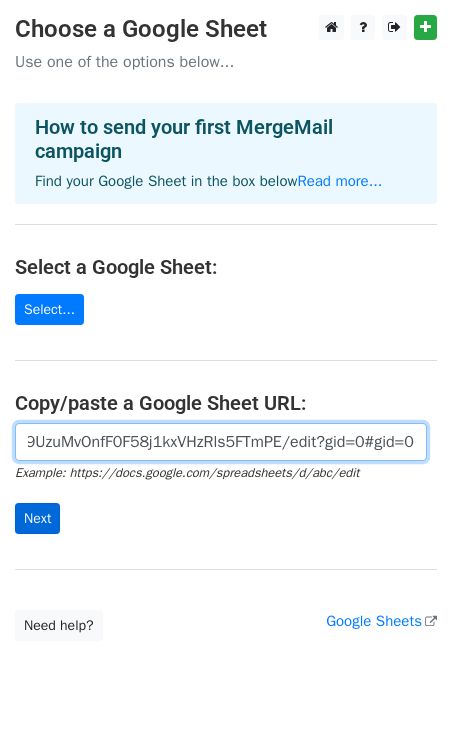 type on "https://docs.google.com/spreadsheets/d/10hzMe9RYuNjvx9UzuMvOnfF0F58j1kxVHzRls5FTmPE/edit?gid=0#gid=0" 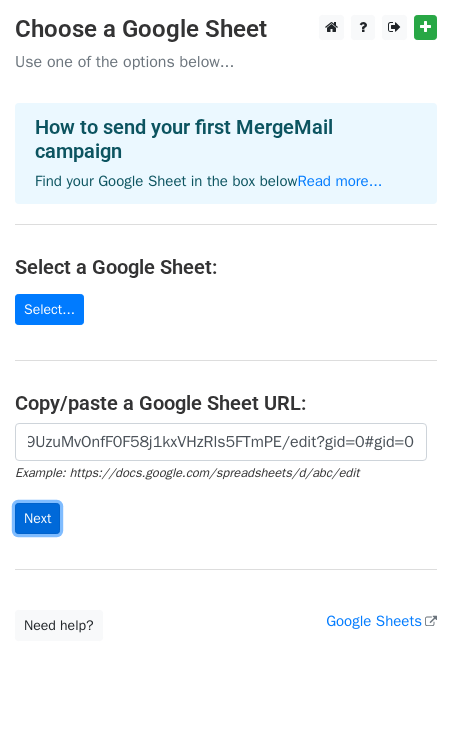 scroll, scrollTop: 0, scrollLeft: 0, axis: both 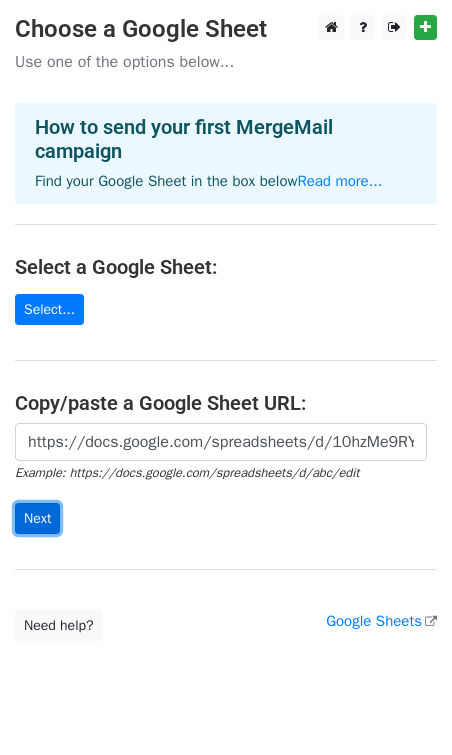 click on "Next" at bounding box center (37, 518) 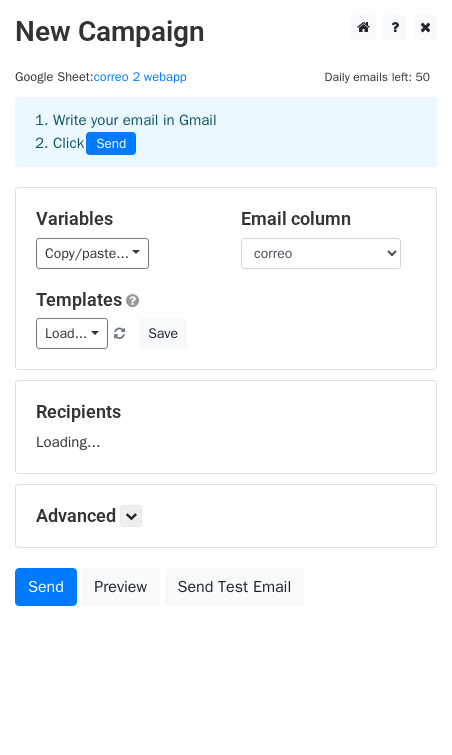 scroll, scrollTop: 0, scrollLeft: 0, axis: both 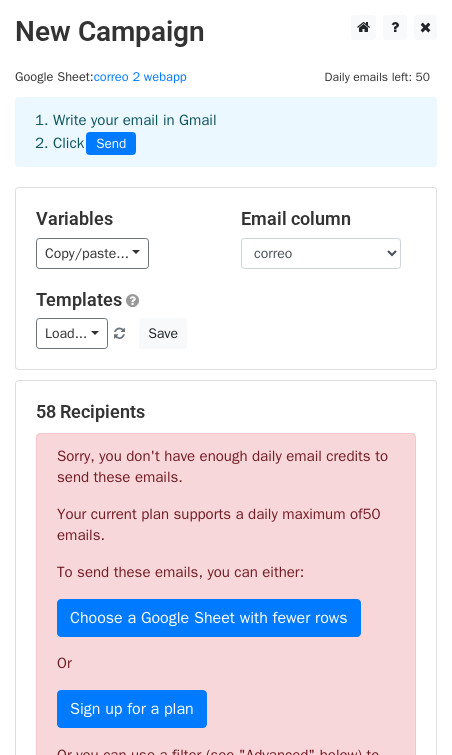 click on "58 Recipients
Sorry, you don't have enough daily email credits to send these emails.
Your current plan supports a daily maximum of  50 emails .
To send these emails, you can either:
Choose a Google Sheet with fewer rows
Or
Sign up for a plan
Or you can use a filter (see "Advanced" below) to reduce the number of rows
mperalta@dimacofi.cl
ROXANA.CONTRERAS@DIMERC.CL
catalina@distribuidorafps.cl
+55 more
58 Recipients
×
mperalta@dimacofi.cl
ROXANA.CONTRERAS@DIMERC.CL
catalina@distribuidorafps.cl
natali.riquelme@dts.lat
erios@easton.cl
iunda@econorent.cl
robinson.vasquez@ejercito.cl
ncortes@elise-latam.com
Francisca.alzamora@envision.cl
Emilia.polanco@envision.cl
Daniela.ortiz@epson.cl
Chris.Nielsen@epson.cl
joropesa@e-sign.cl
vpolanco@uft.cl
m.eliceiry@fonroche-lighting.com
betsyjuarez@hcirculo.cl
mfmullins@gasco.cl" at bounding box center [226, 662] 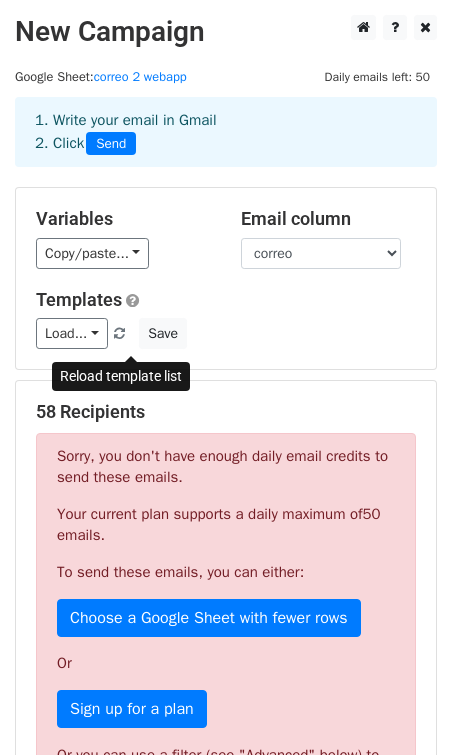 click at bounding box center (119, 334) 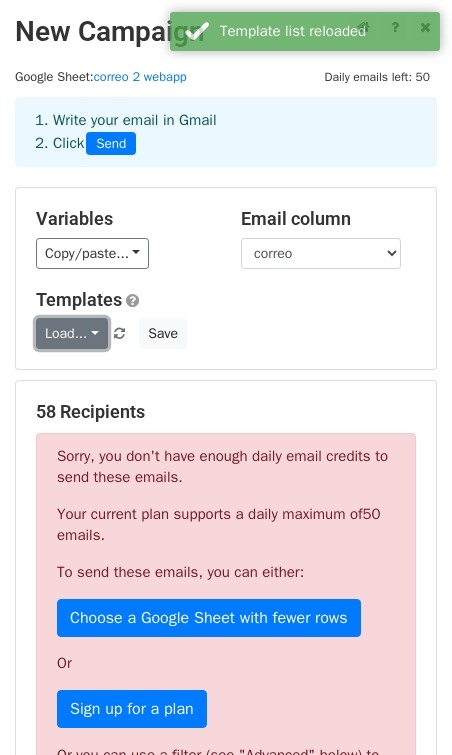 click on "Load..." at bounding box center (72, 333) 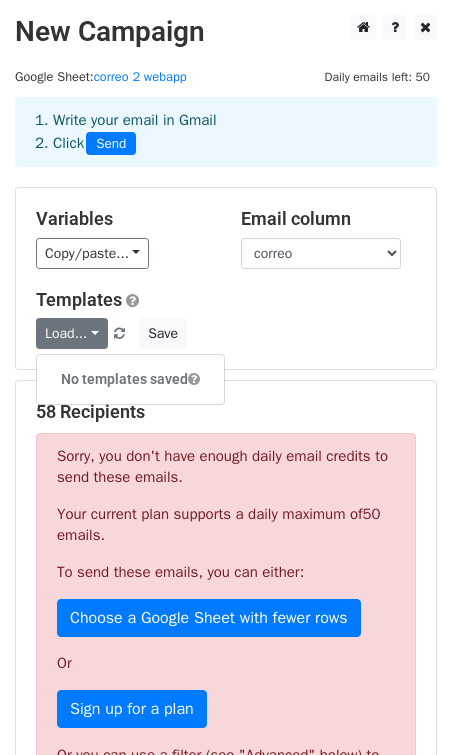 click on "Load...
No templates saved
Save" at bounding box center (226, 333) 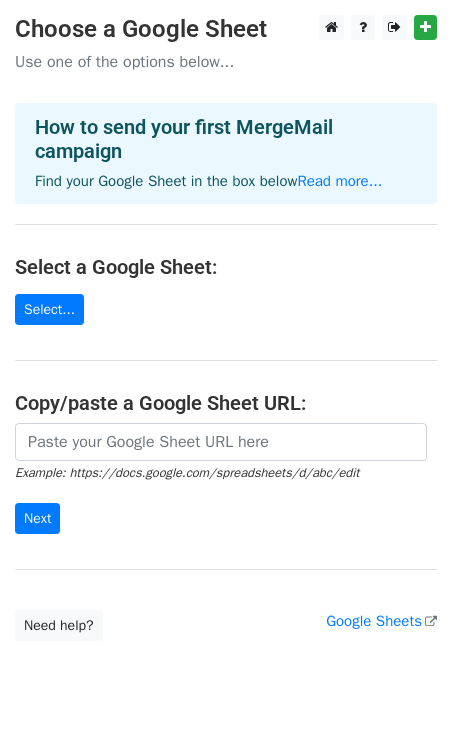 scroll, scrollTop: 0, scrollLeft: 0, axis: both 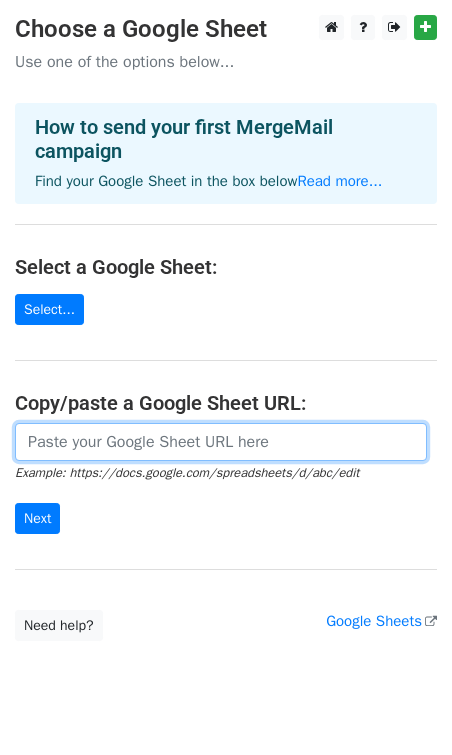 click at bounding box center (221, 442) 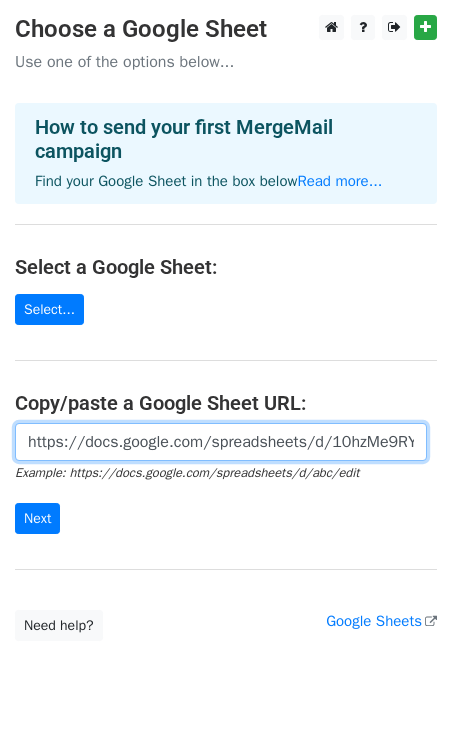 scroll, scrollTop: 0, scrollLeft: 538, axis: horizontal 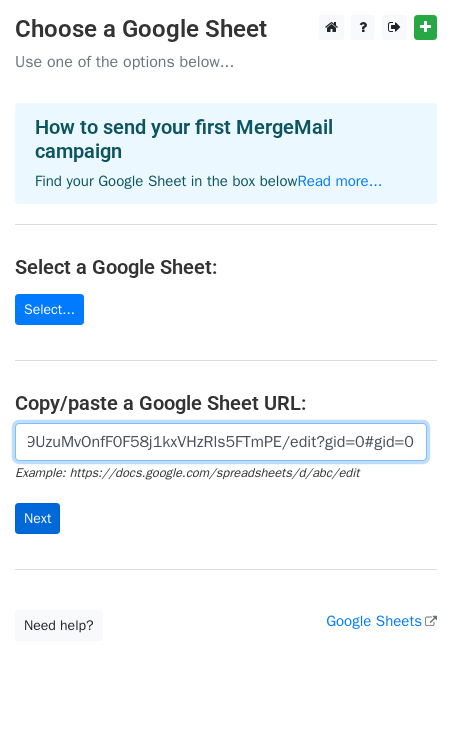 type on "https://docs.google.com/spreadsheets/d/10hzMe9RYuNjvx9UzuMvOnfF0F58j1kxVHzRls5FTmPE/edit?gid=0#gid=0" 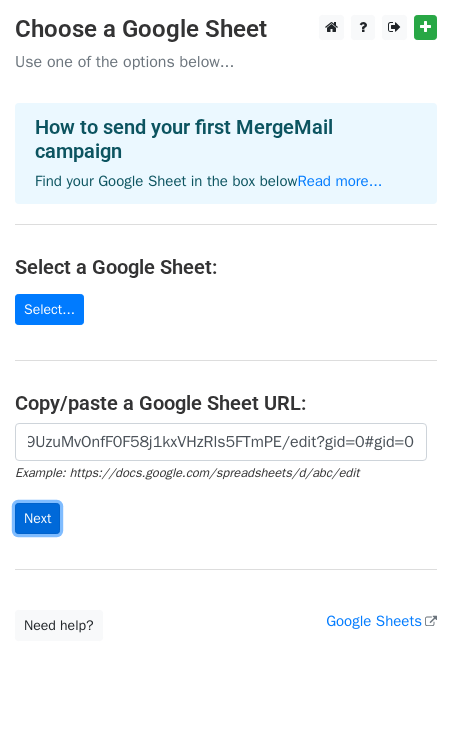 click on "Next" at bounding box center (37, 518) 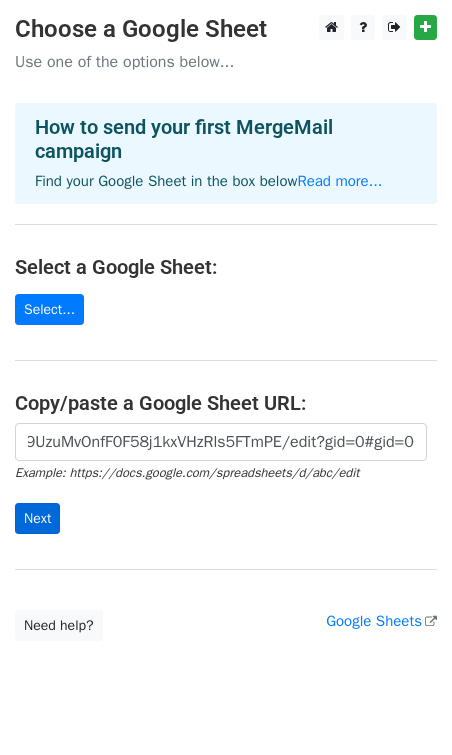 scroll, scrollTop: 0, scrollLeft: 0, axis: both 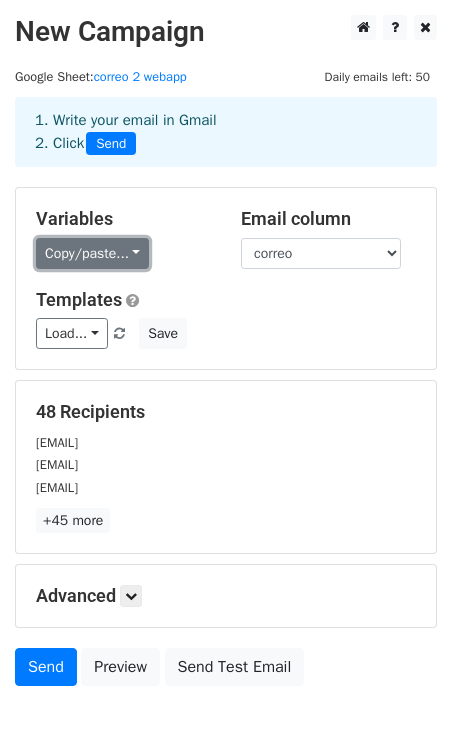 click on "Copy/paste..." at bounding box center [92, 253] 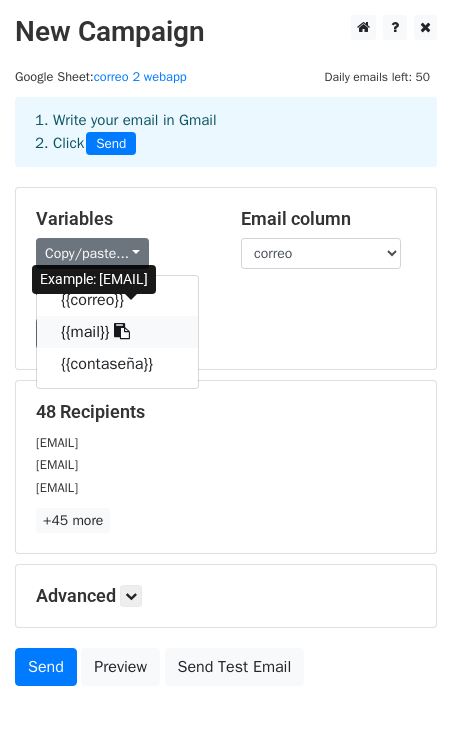 click on "{{mail}}" at bounding box center [117, 332] 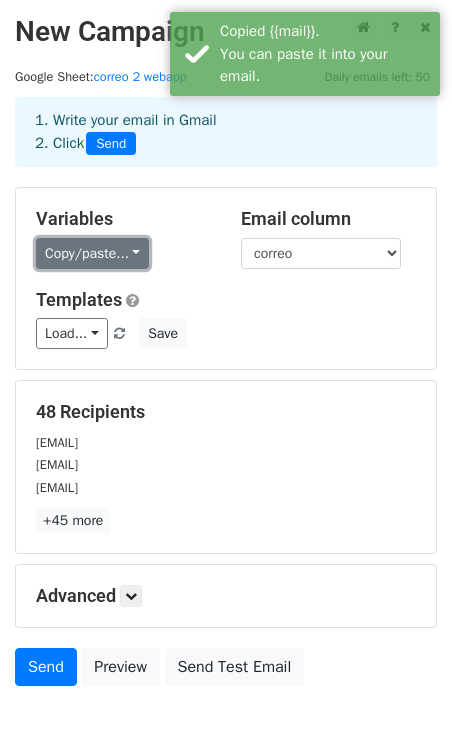 click on "Copy/paste..." at bounding box center (92, 253) 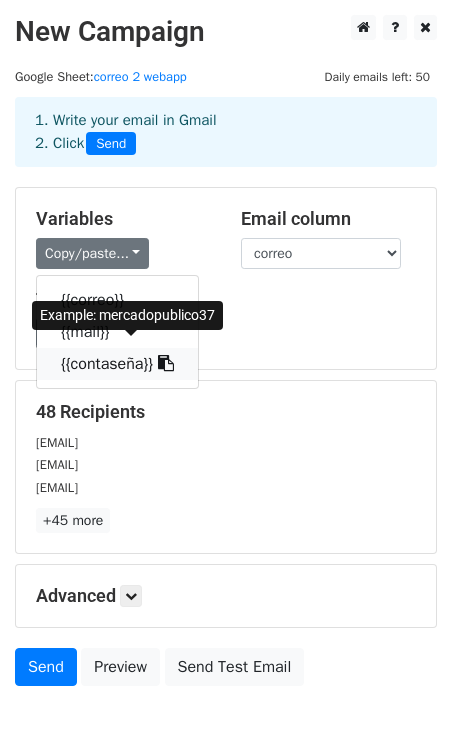 click on "{{contaseña}}" at bounding box center (117, 364) 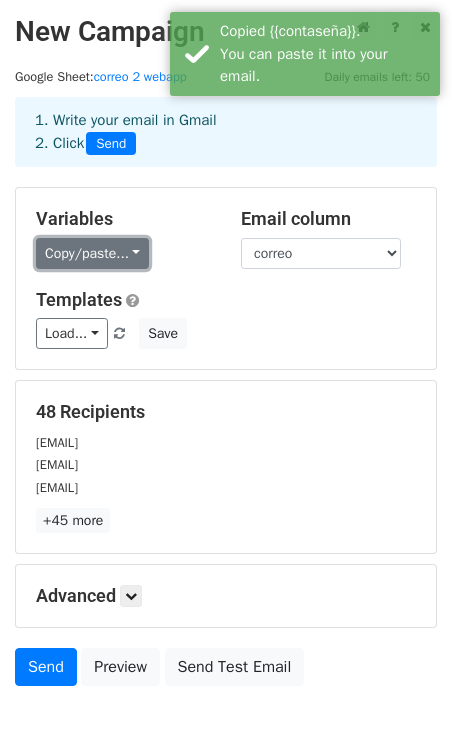 click on "Copy/paste..." at bounding box center (92, 253) 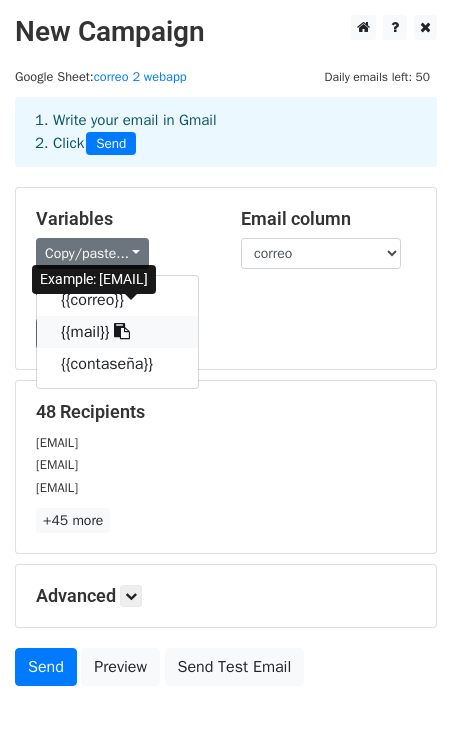 click at bounding box center (122, 331) 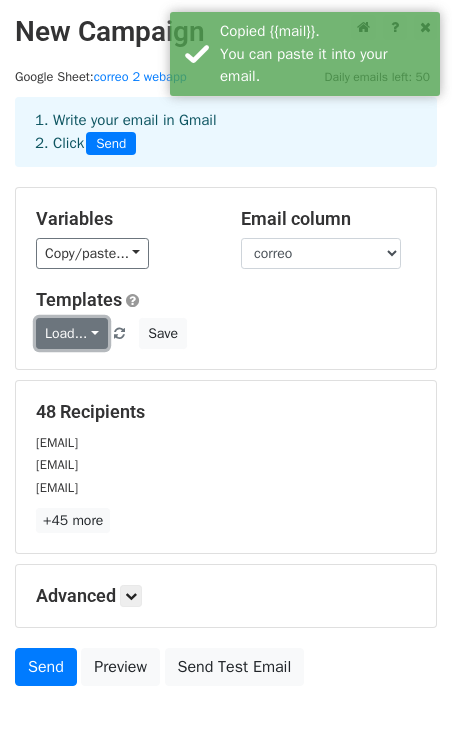 click on "Load..." at bounding box center [72, 333] 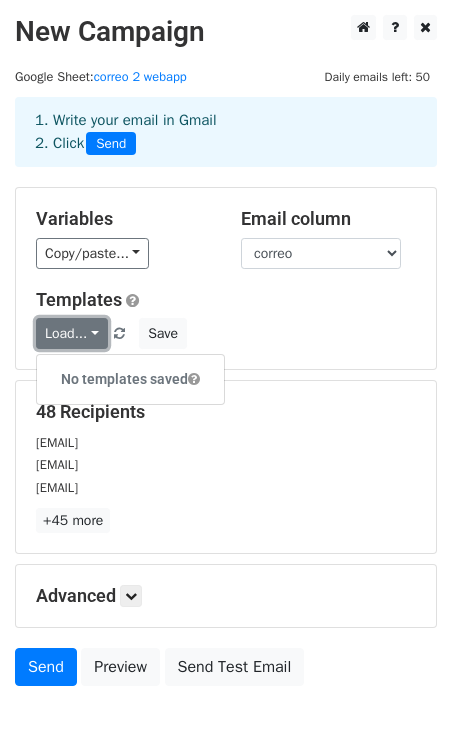 click on "Load..." at bounding box center [72, 333] 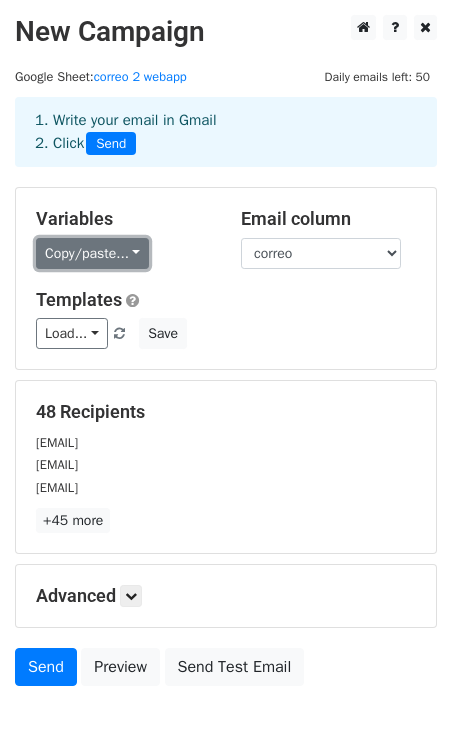 click on "Copy/paste..." at bounding box center (92, 253) 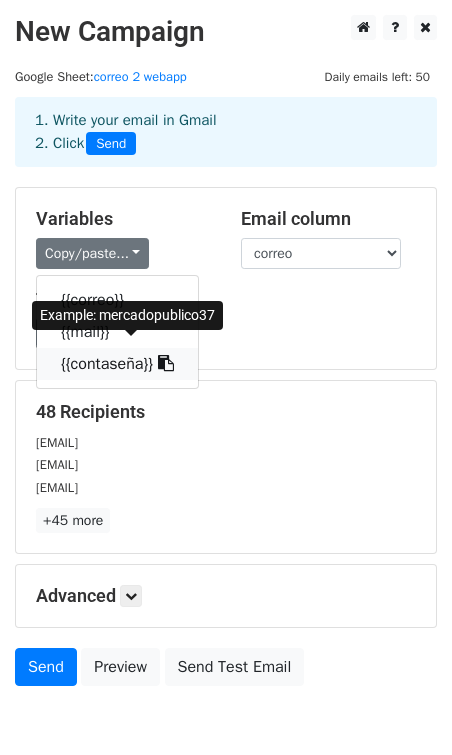 click on "{{contaseña}}" at bounding box center [117, 364] 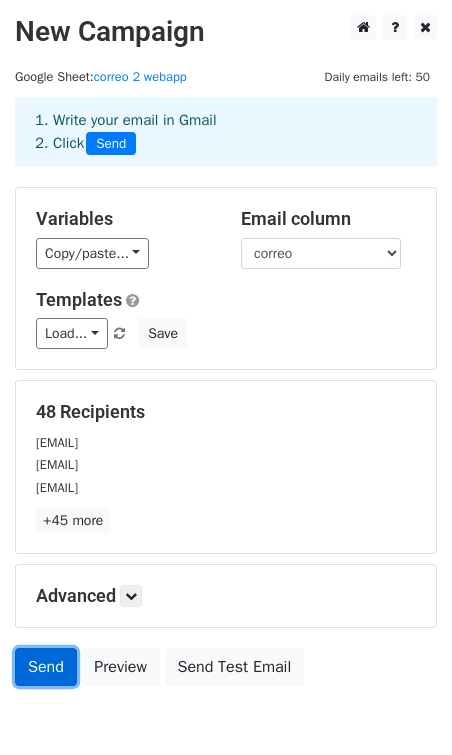click on "Send" at bounding box center [46, 667] 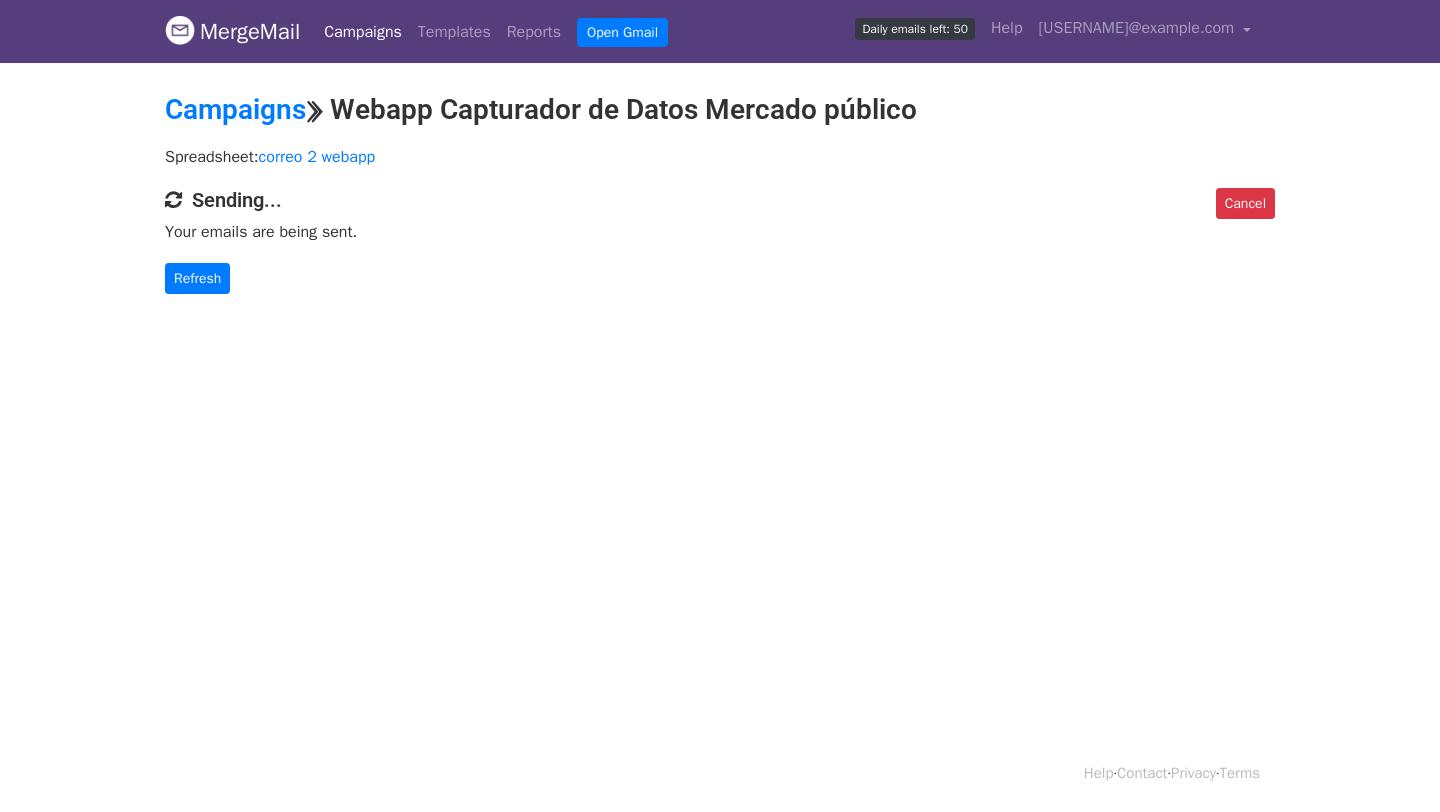 scroll, scrollTop: 0, scrollLeft: 0, axis: both 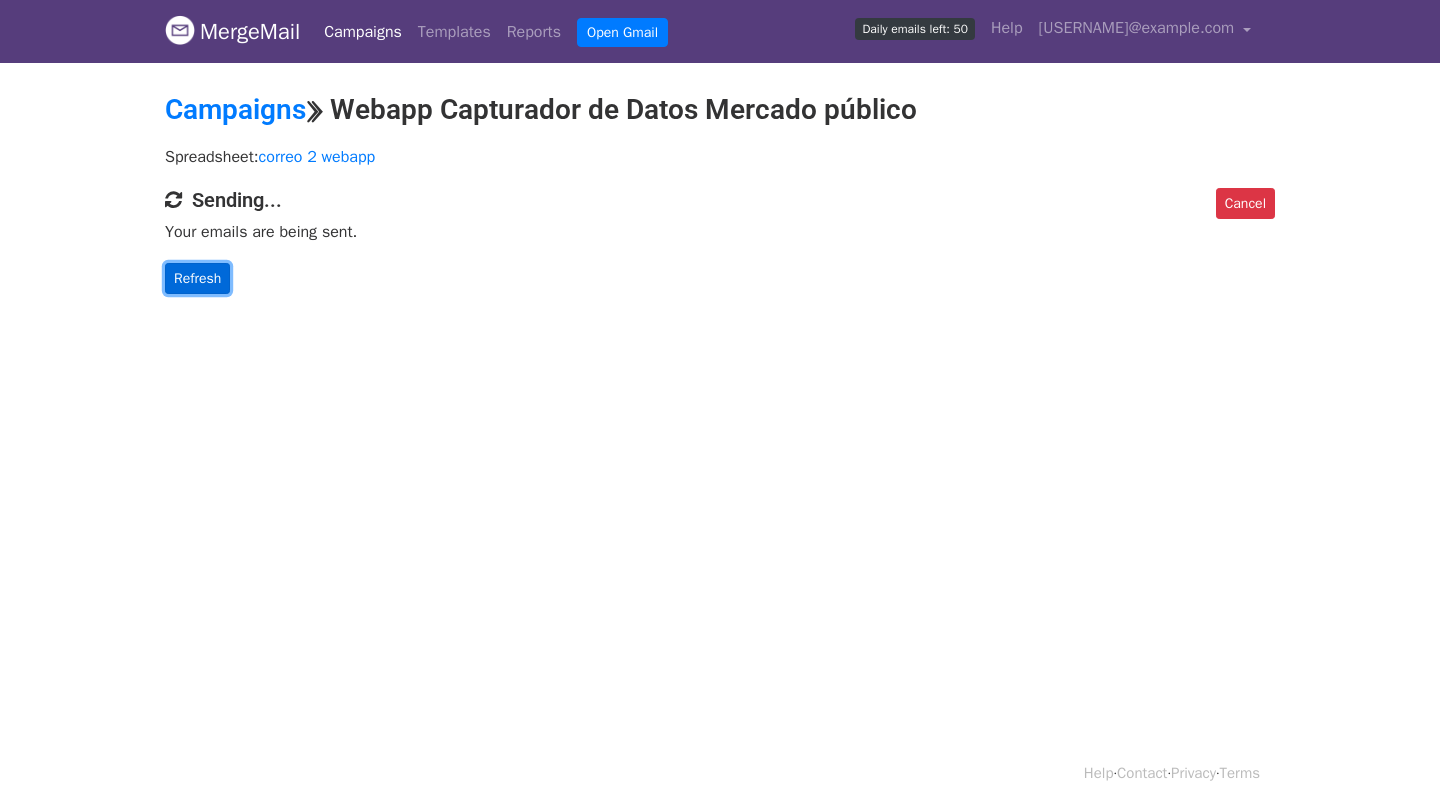 click on "Refresh" at bounding box center [197, 278] 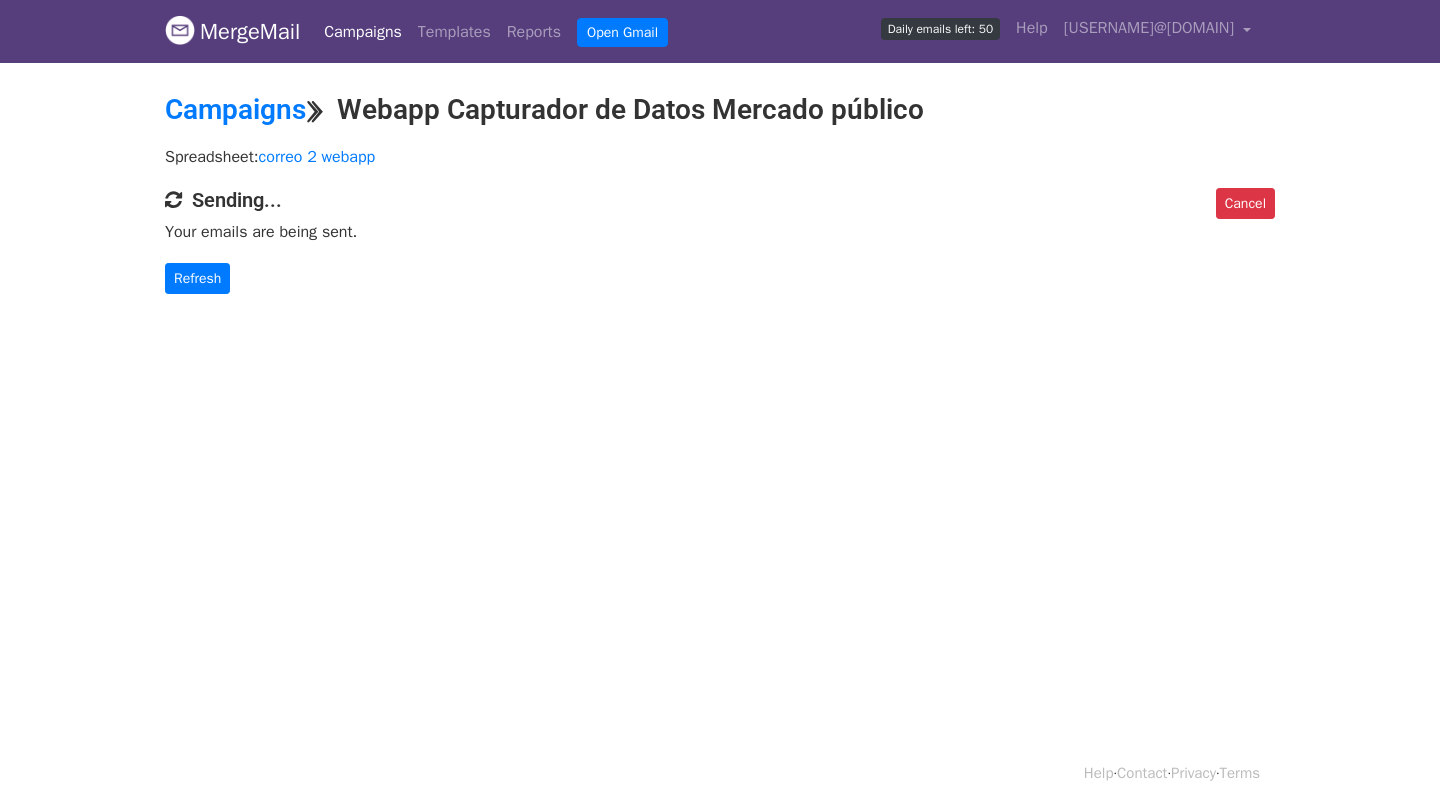 scroll, scrollTop: 0, scrollLeft: 0, axis: both 